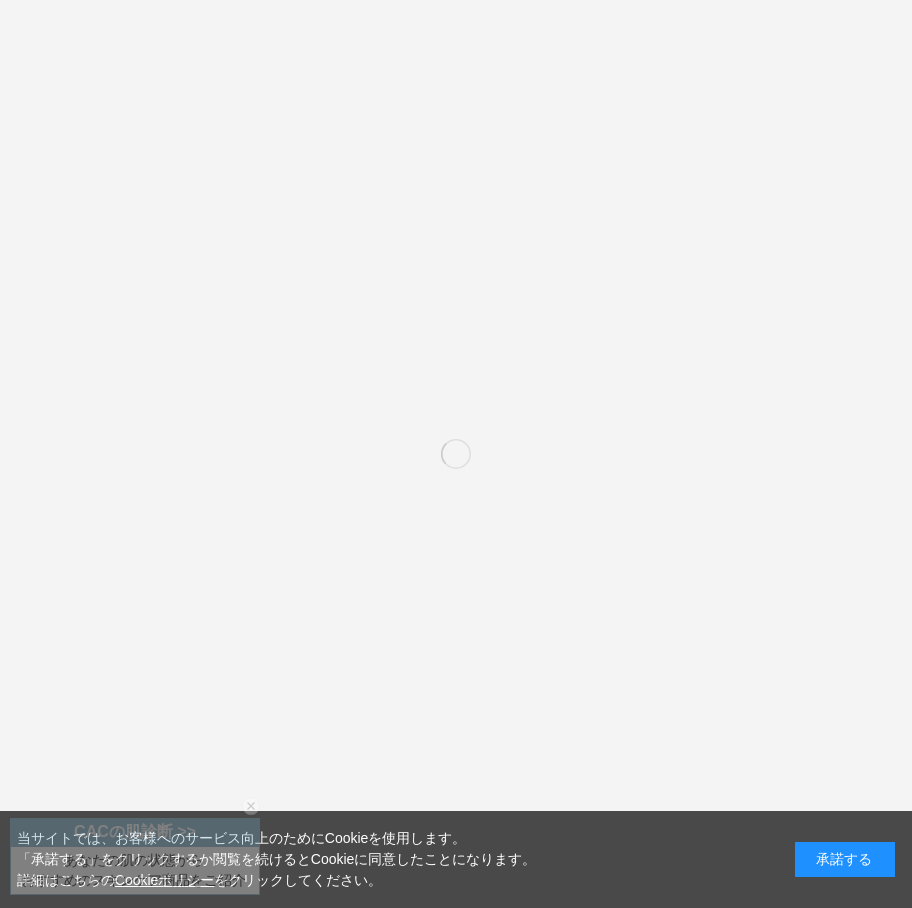 scroll, scrollTop: 0, scrollLeft: 0, axis: both 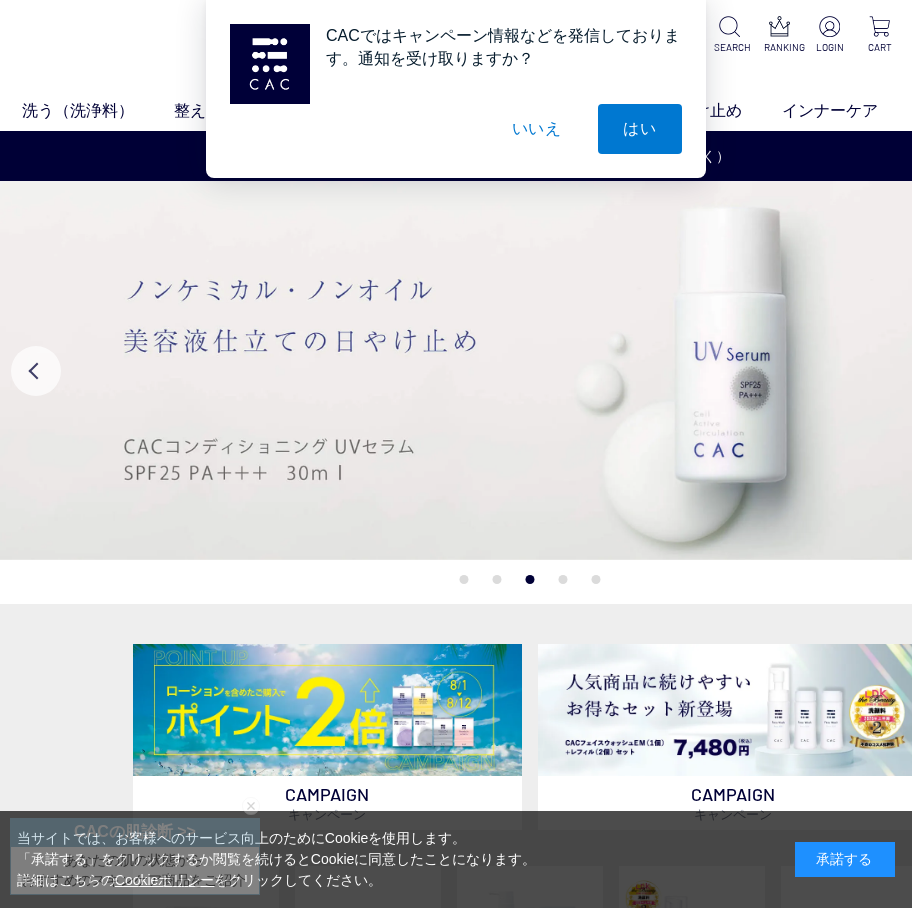 click on "いいえ" at bounding box center [537, 129] 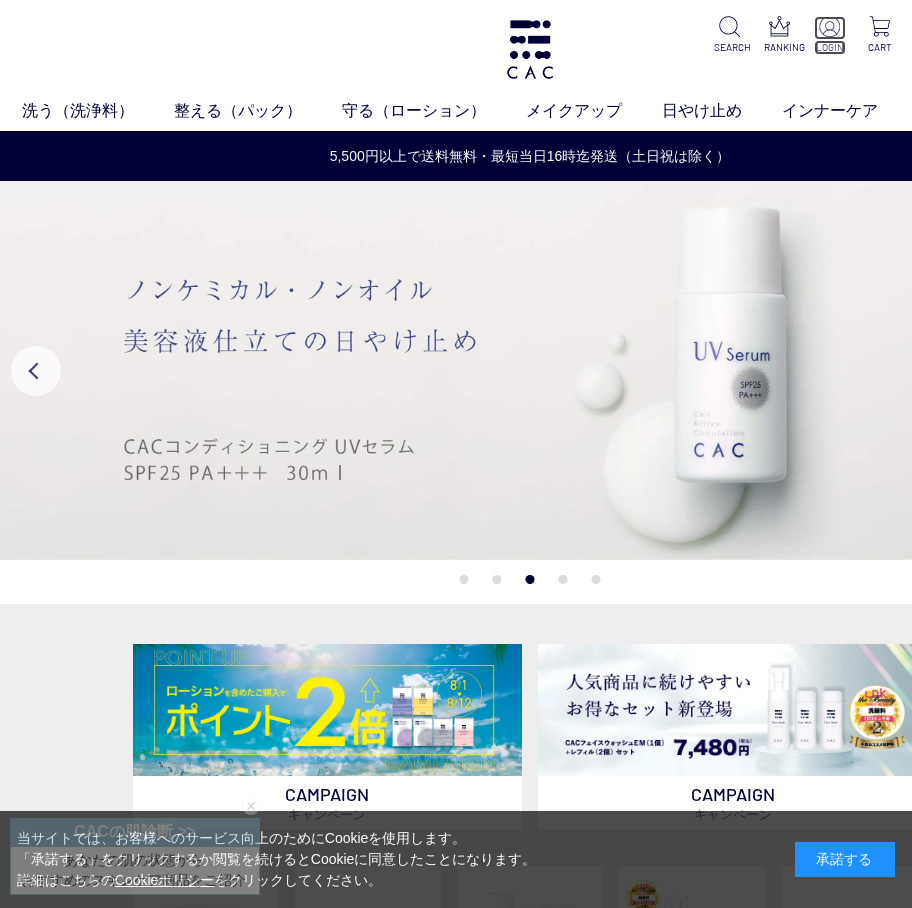 click at bounding box center [829, 26] 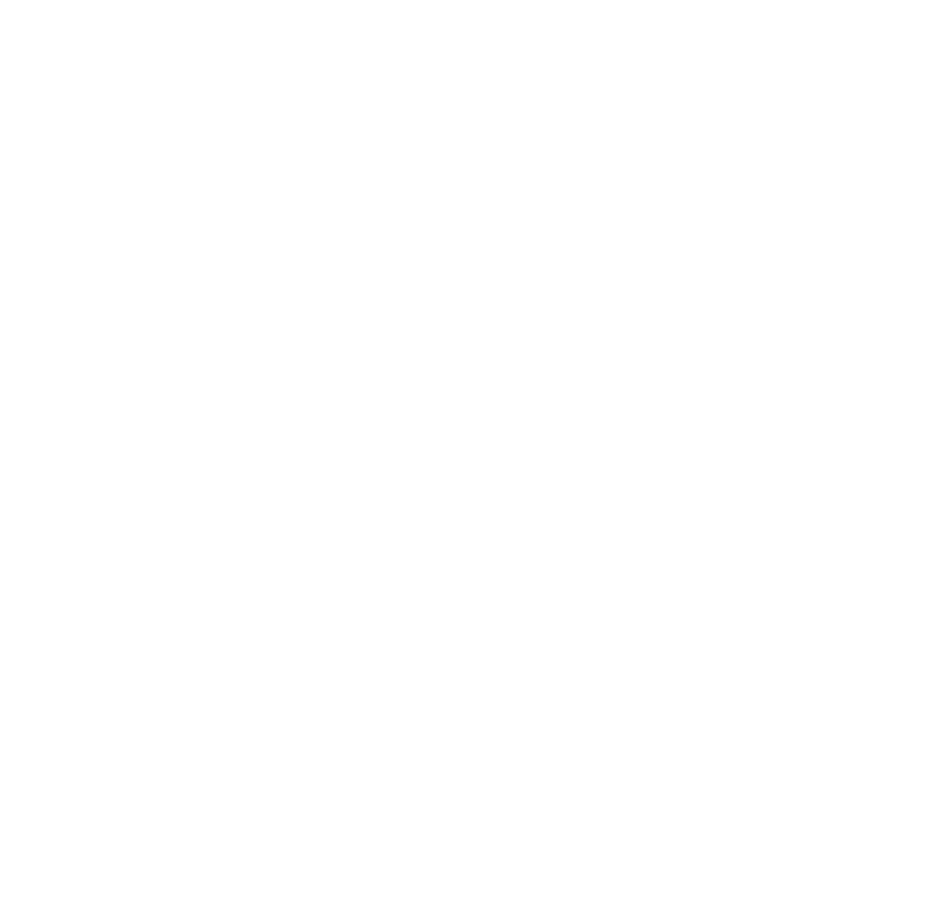 scroll, scrollTop: 0, scrollLeft: 0, axis: both 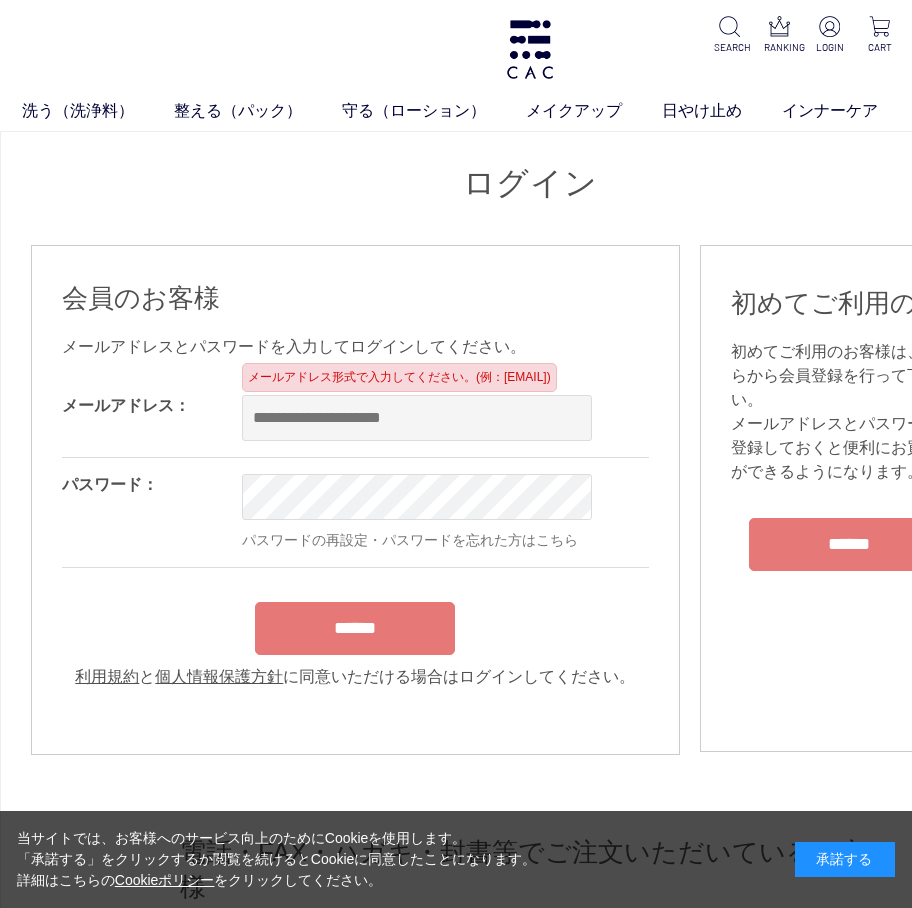 click on "洗う（洗浄料）
液体洗浄料
パウダー洗浄料
泡洗顔料
グッズ
整える（パック）
フェイスパック
ヘアパック
守る（ローション）
保湿化粧水
柔軟化粧水
美容液
ジェル
メイクアップ
ベース
アイ
フェイスカラー
リップ
日やけ止め
インナーケア
クリーナー
SEARCH
RANKING
LOGIN
CART
ログイン
会員のお客様
OK OK" at bounding box center [530, 1713] 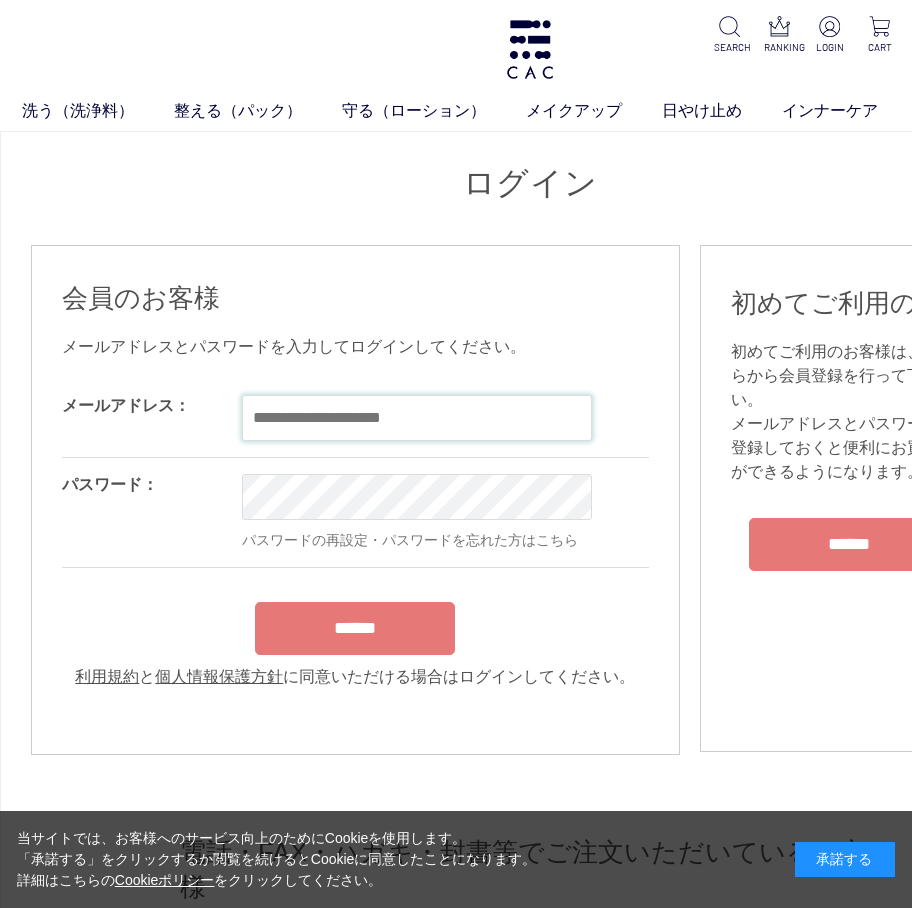 click at bounding box center [417, 418] 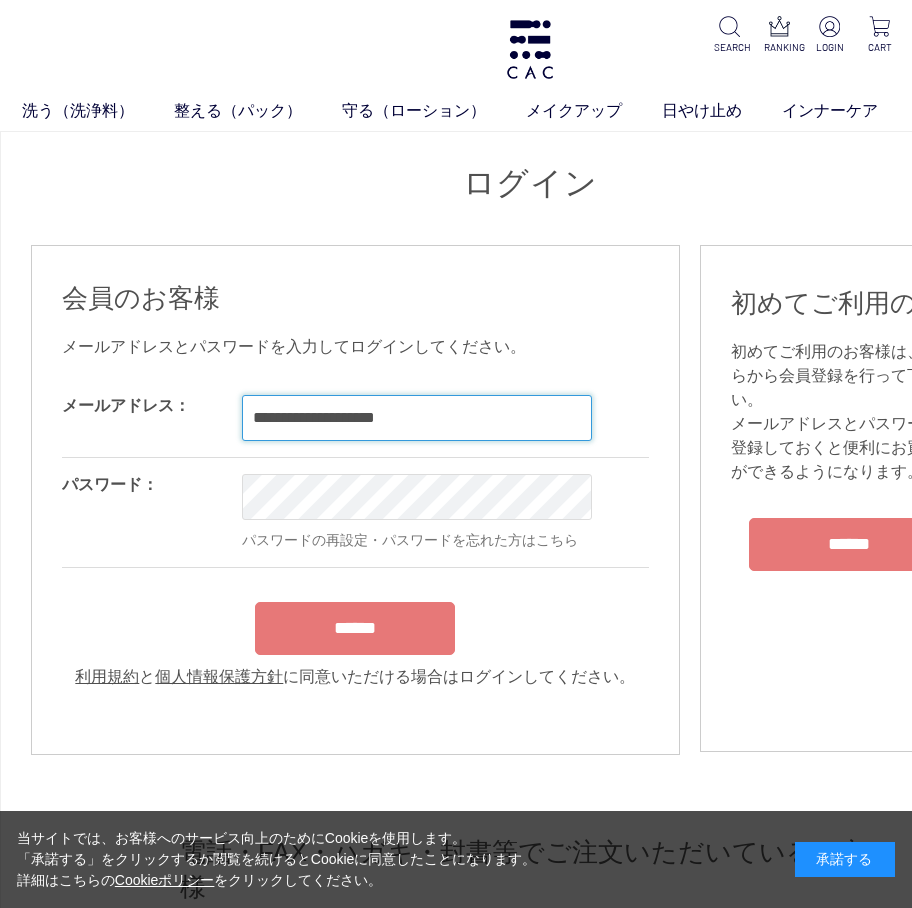 type on "**********" 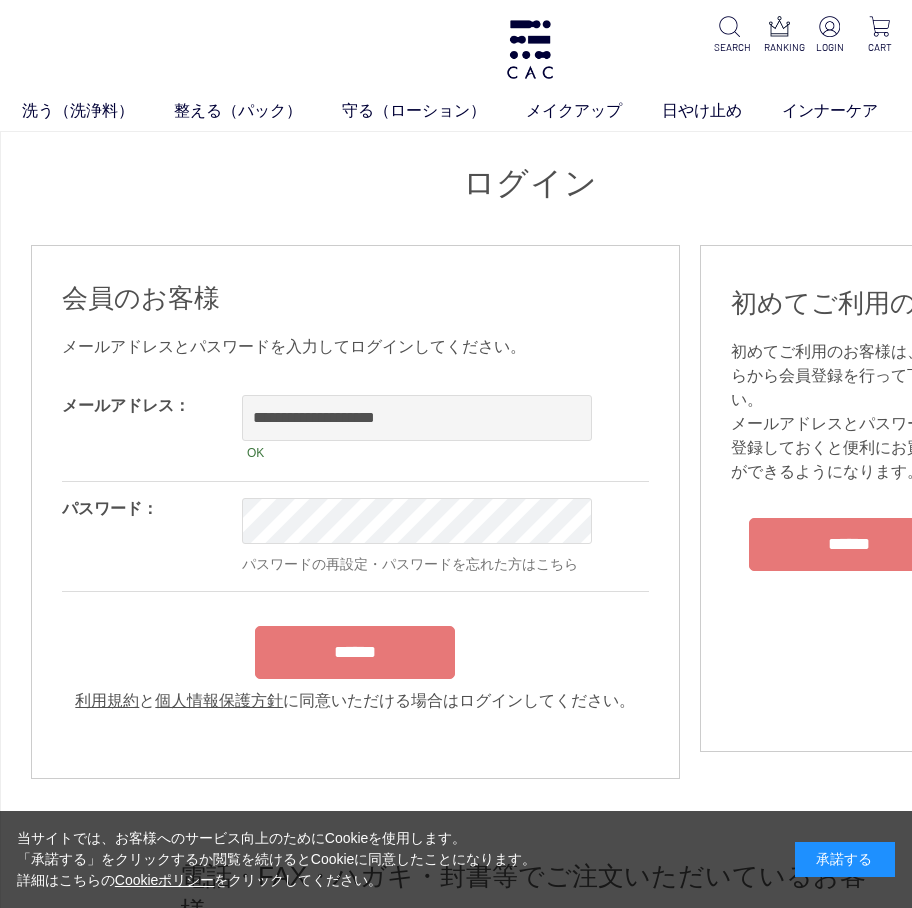 click on "******" at bounding box center (355, 647) 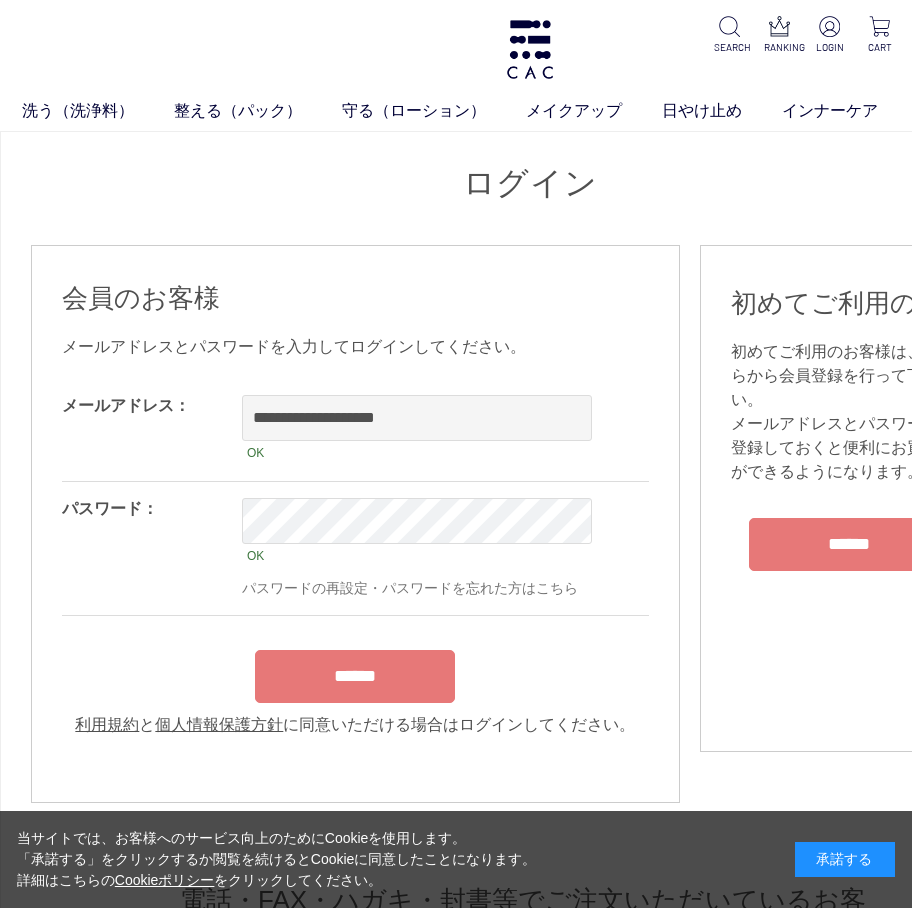 click on "******" at bounding box center (355, 676) 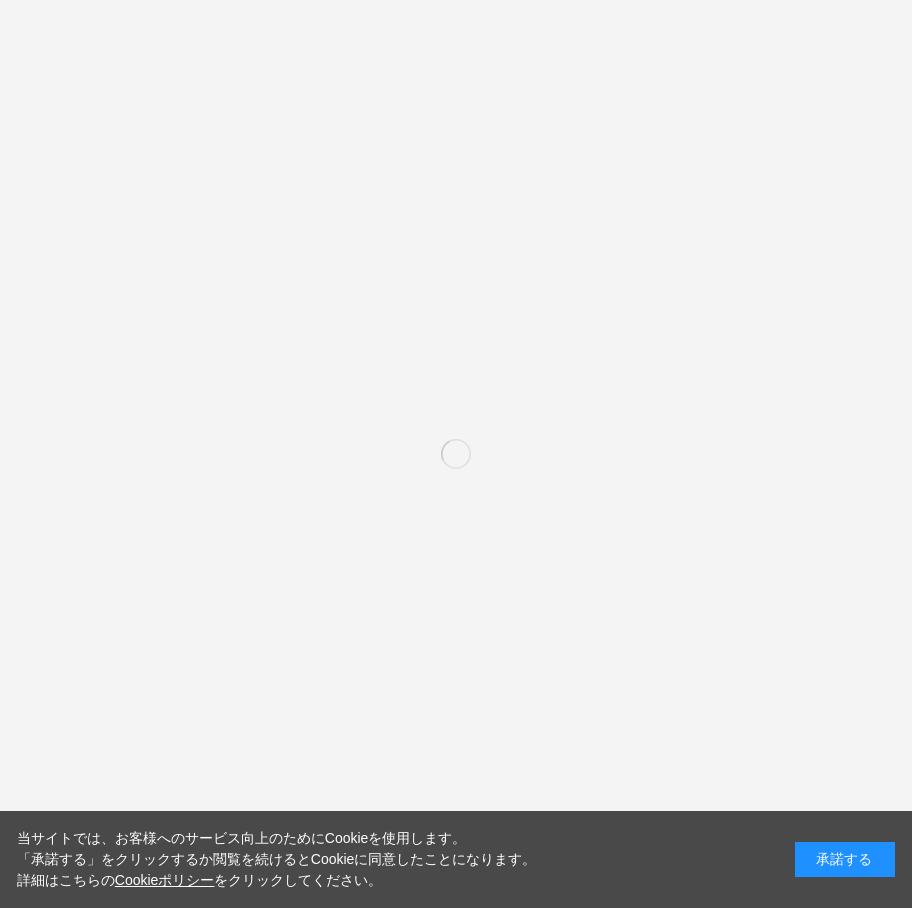 scroll, scrollTop: 0, scrollLeft: 0, axis: both 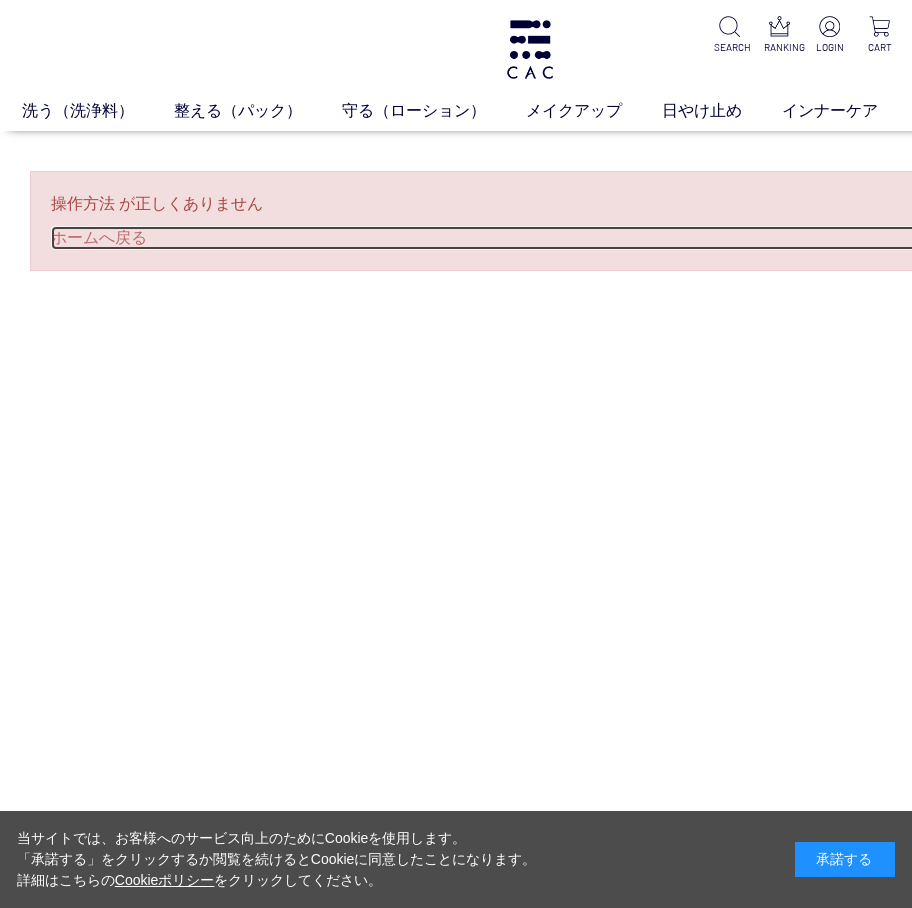 click on "ホームへ戻る" at bounding box center (530, 238) 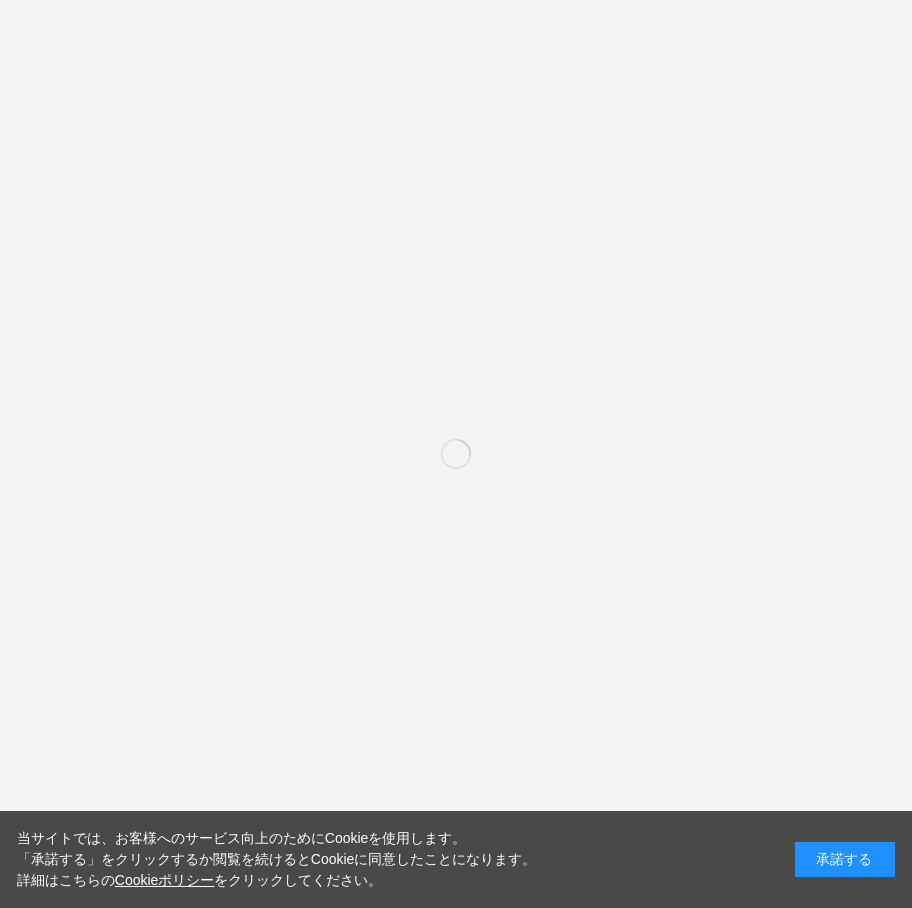 scroll, scrollTop: 0, scrollLeft: 0, axis: both 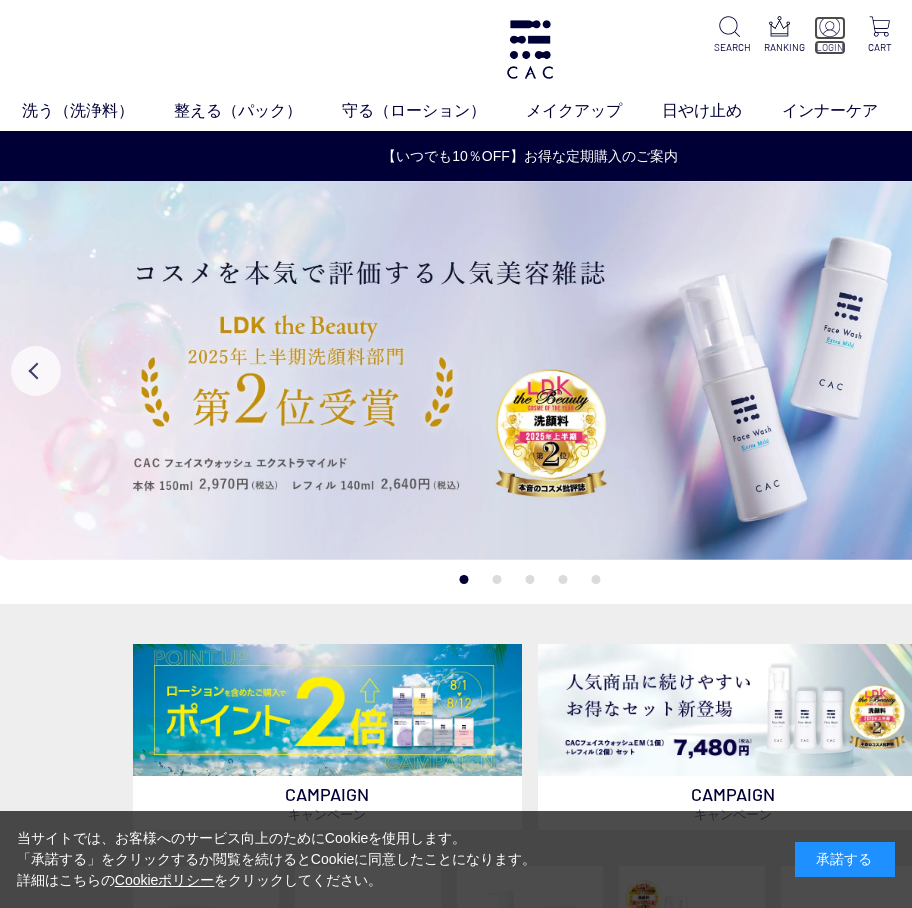 click at bounding box center (829, 26) 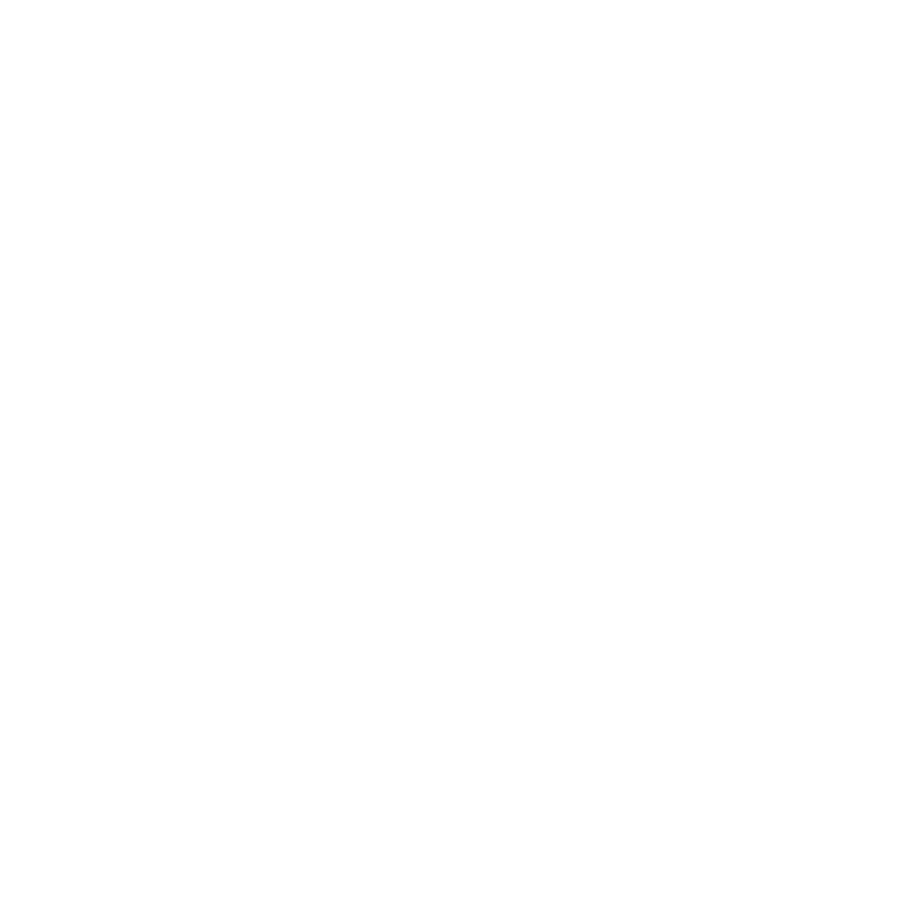 scroll, scrollTop: 0, scrollLeft: 0, axis: both 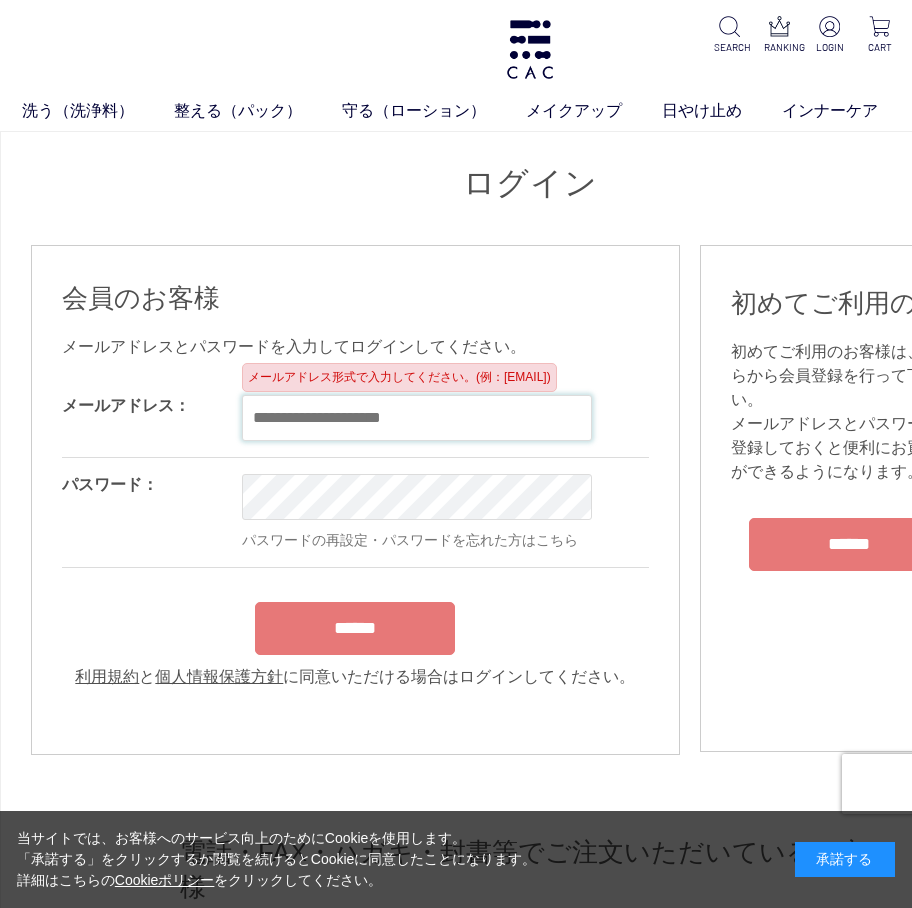 paste on "**********" 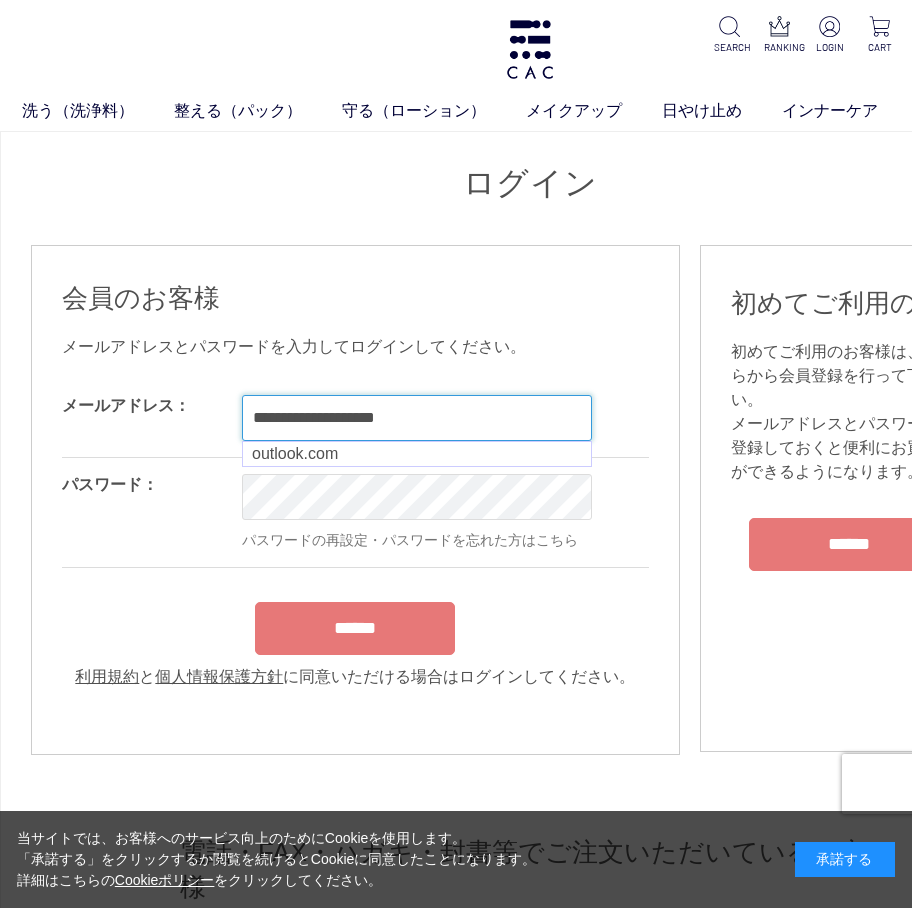 type on "**********" 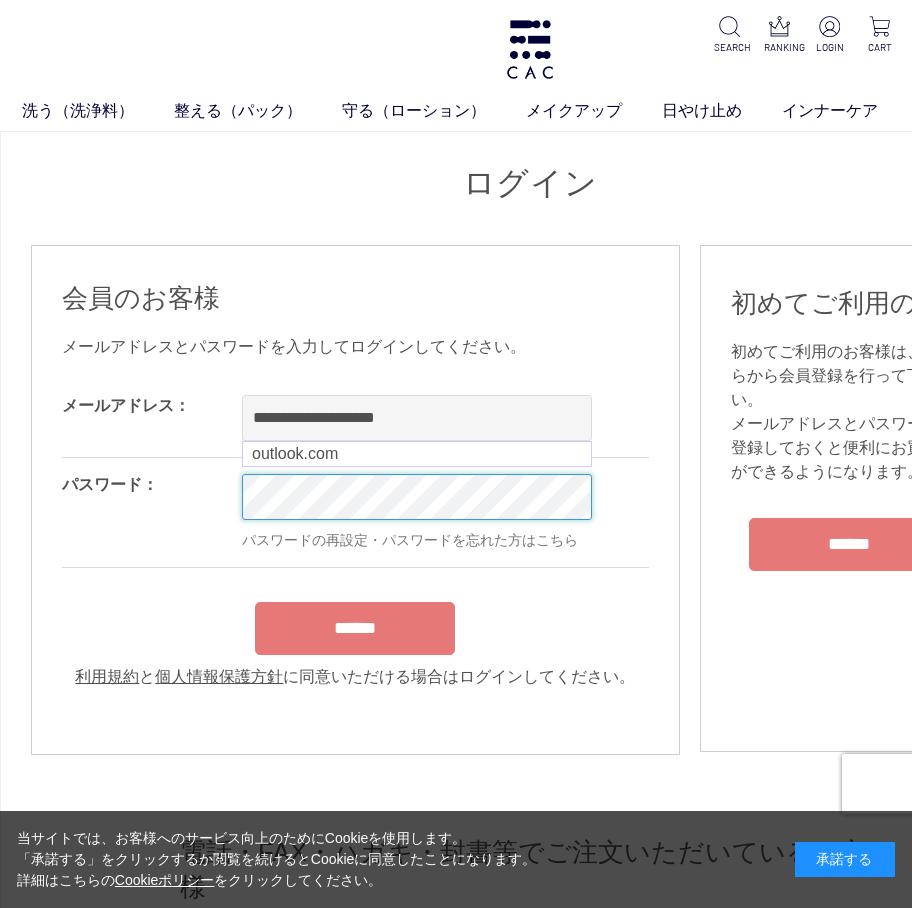 click on "OK
パスワードの再設定・パスワードを忘れた方はこちら" at bounding box center [502, 512] 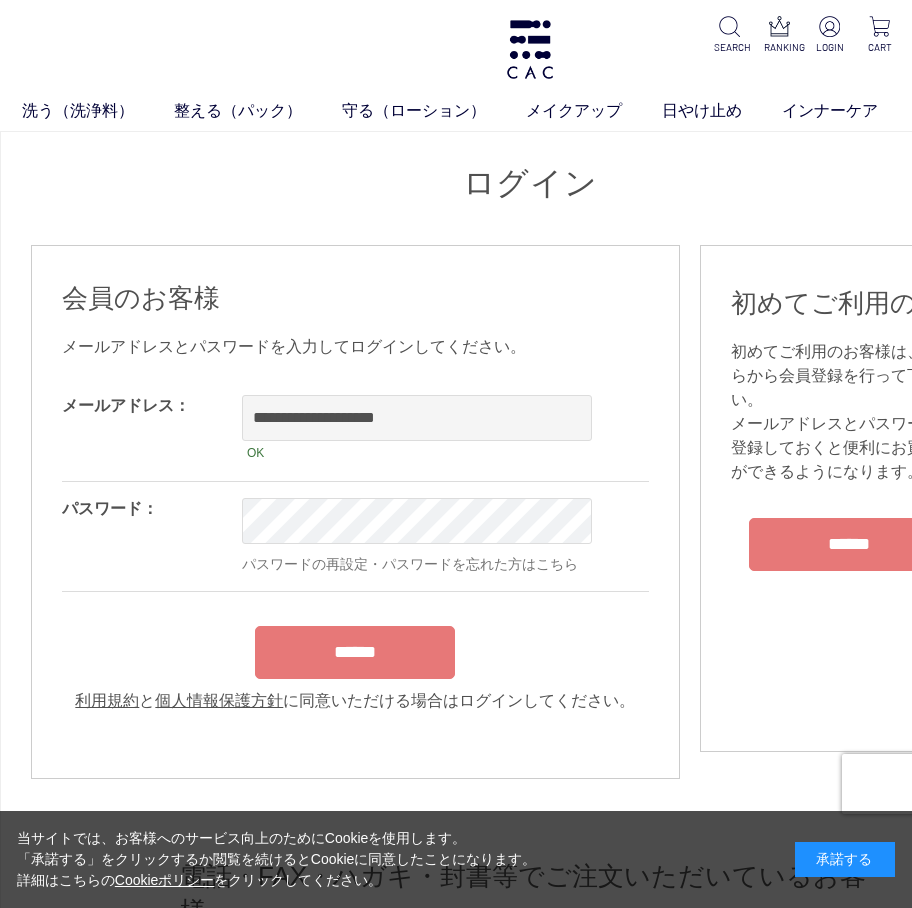 click on "******" at bounding box center (355, 652) 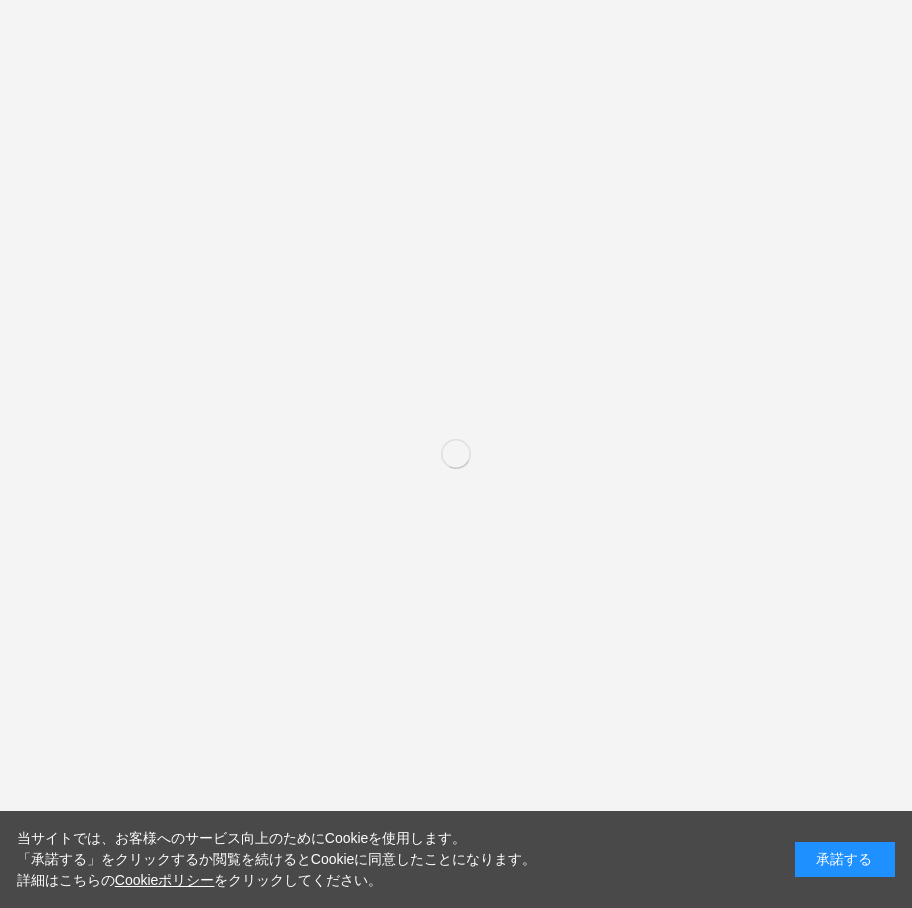 scroll, scrollTop: 0, scrollLeft: 0, axis: both 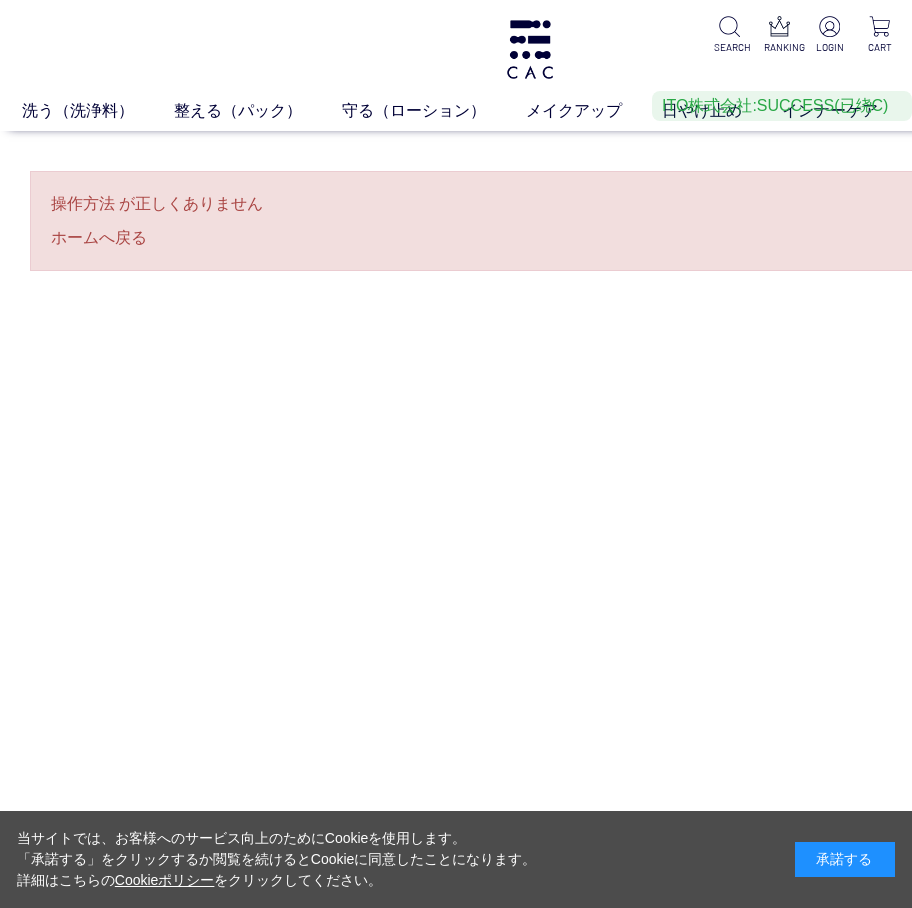 click on "操作方法 が正しくありません" at bounding box center [530, 204] 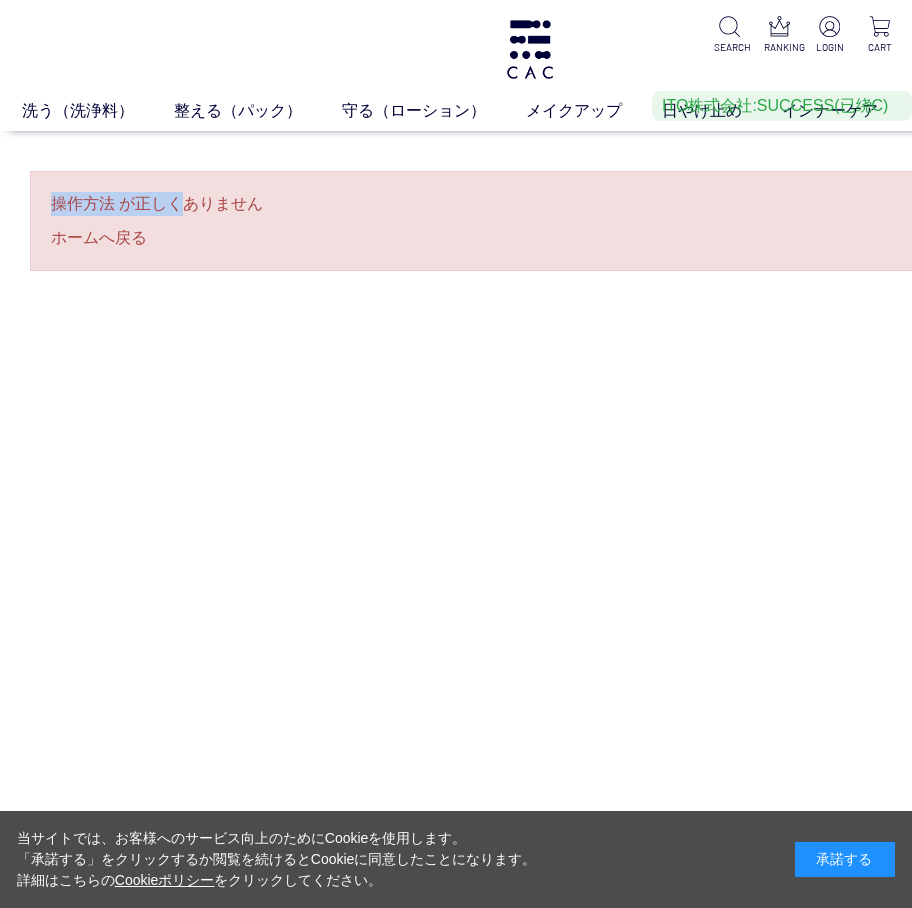drag, startPoint x: 51, startPoint y: 204, endPoint x: 190, endPoint y: 189, distance: 139.807 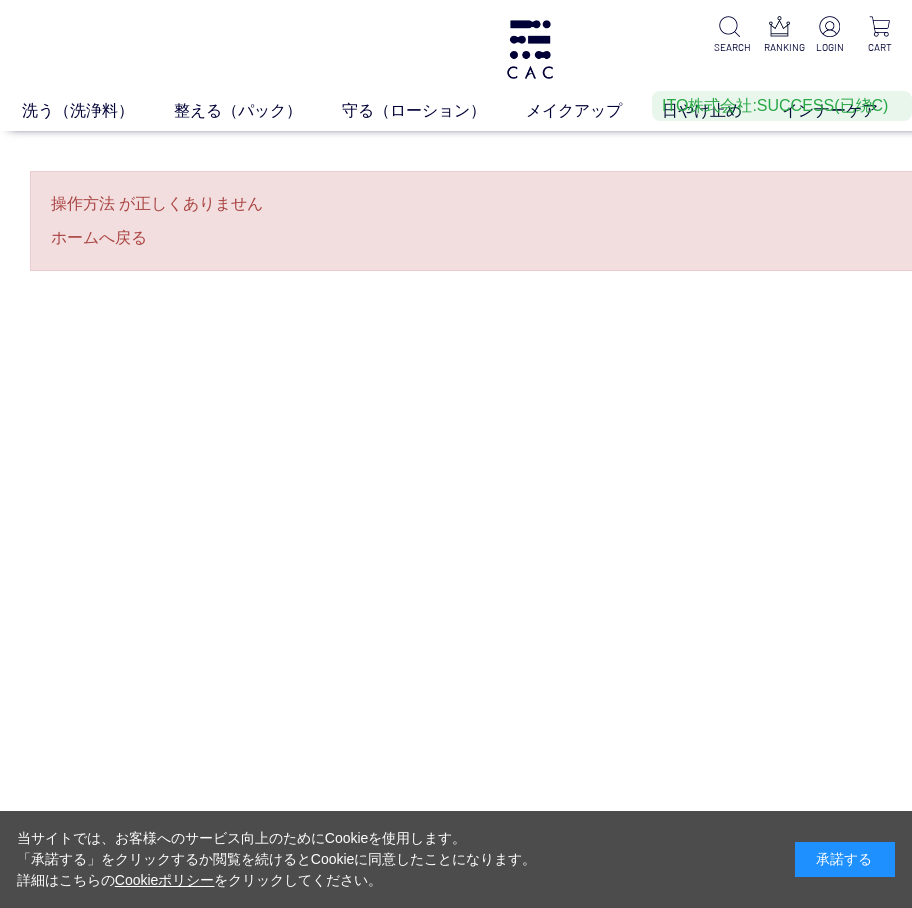 click on "操作方法 が正しくありません
ホームへ戻る" at bounding box center [530, 221] 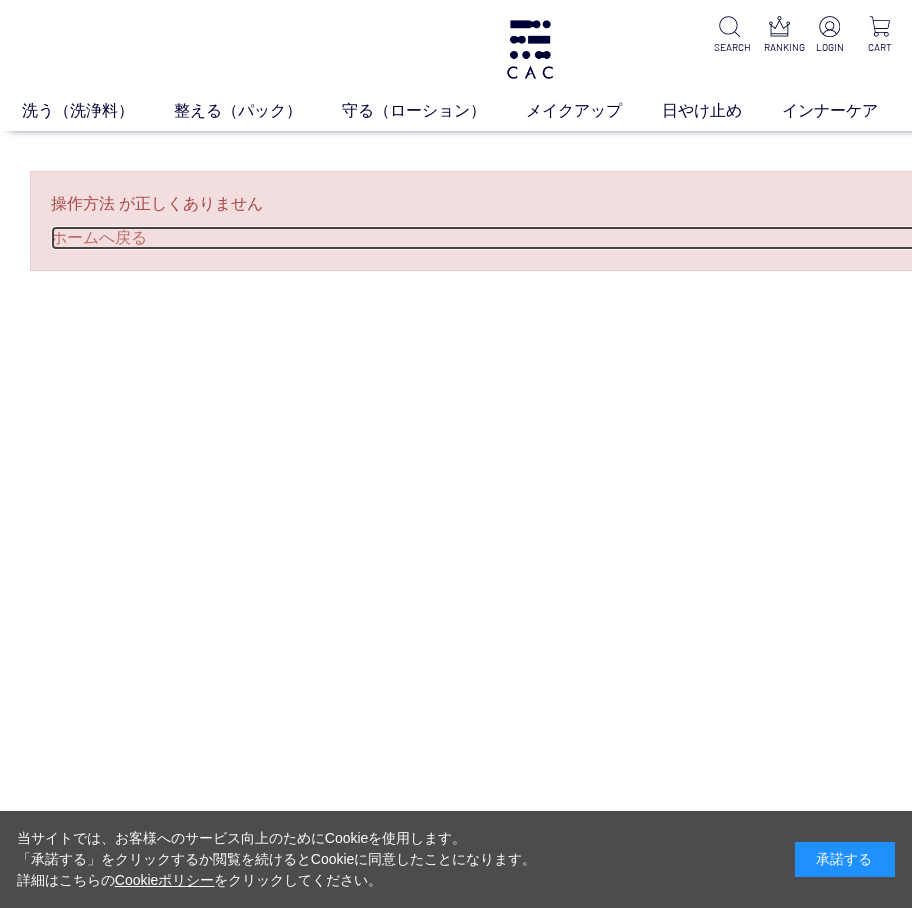 click on "ホームへ戻る" at bounding box center [530, 238] 